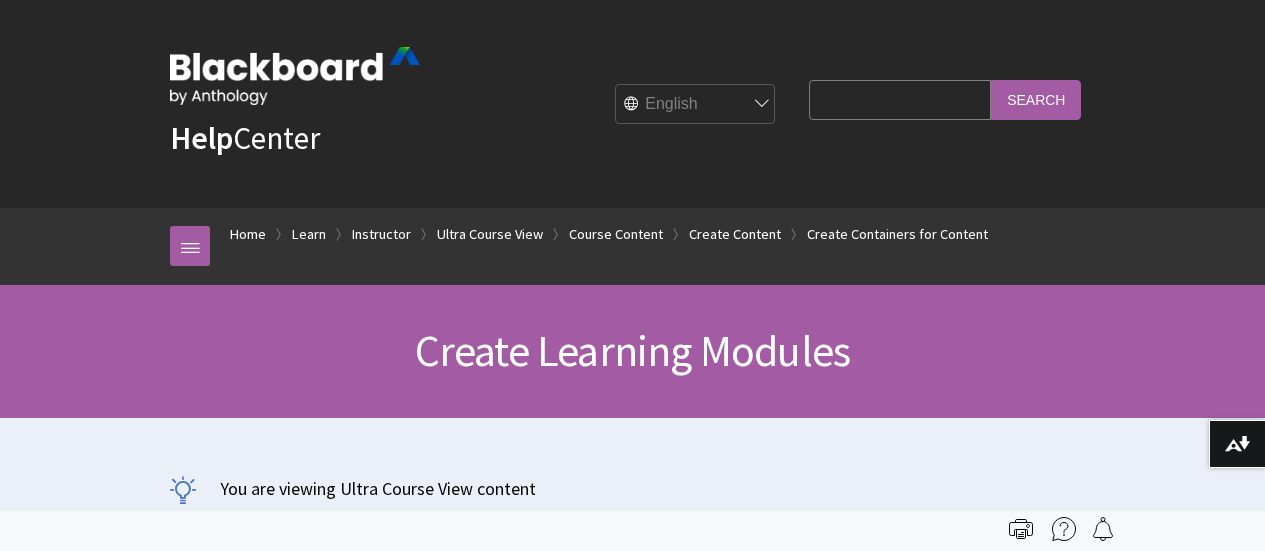 scroll, scrollTop: 0, scrollLeft: 0, axis: both 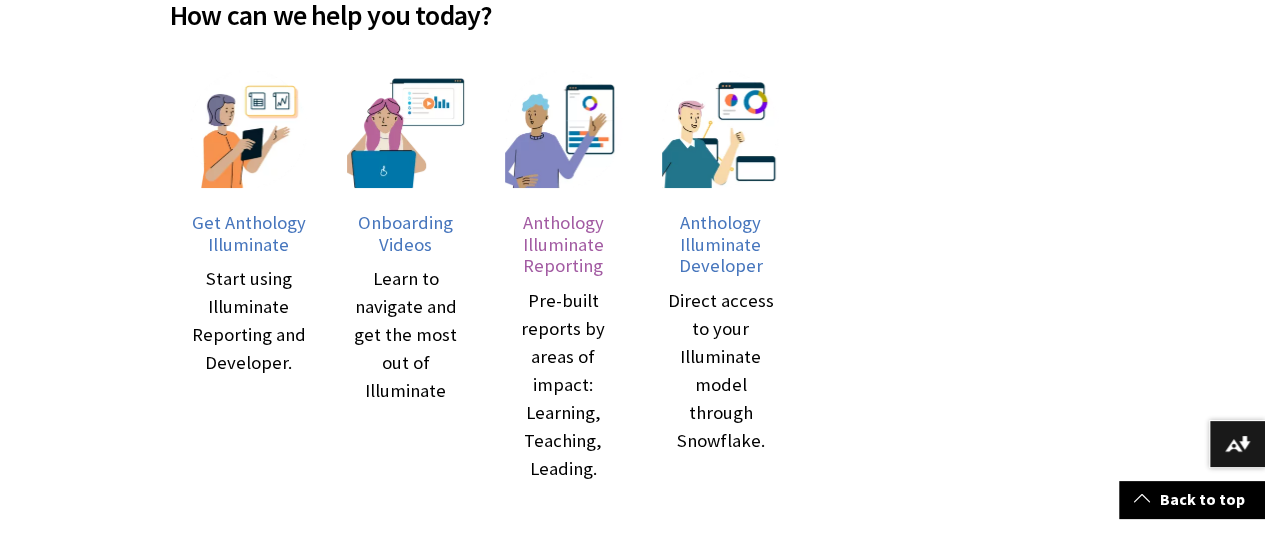 click on "Anthology Illuminate Reporting" at bounding box center (563, 244) 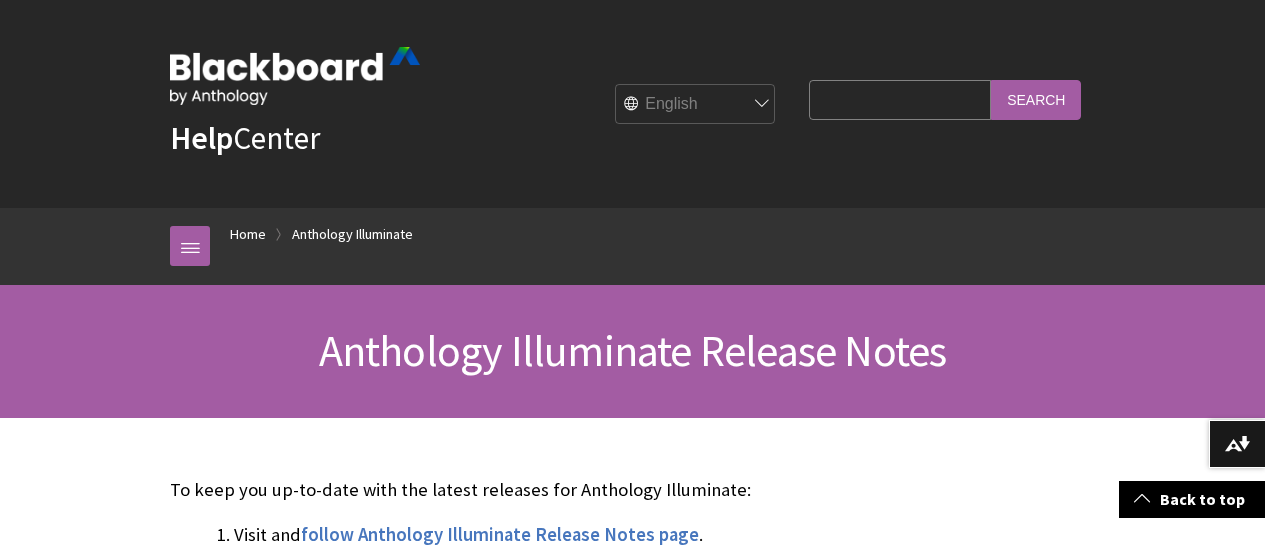 scroll, scrollTop: 21494, scrollLeft: 0, axis: vertical 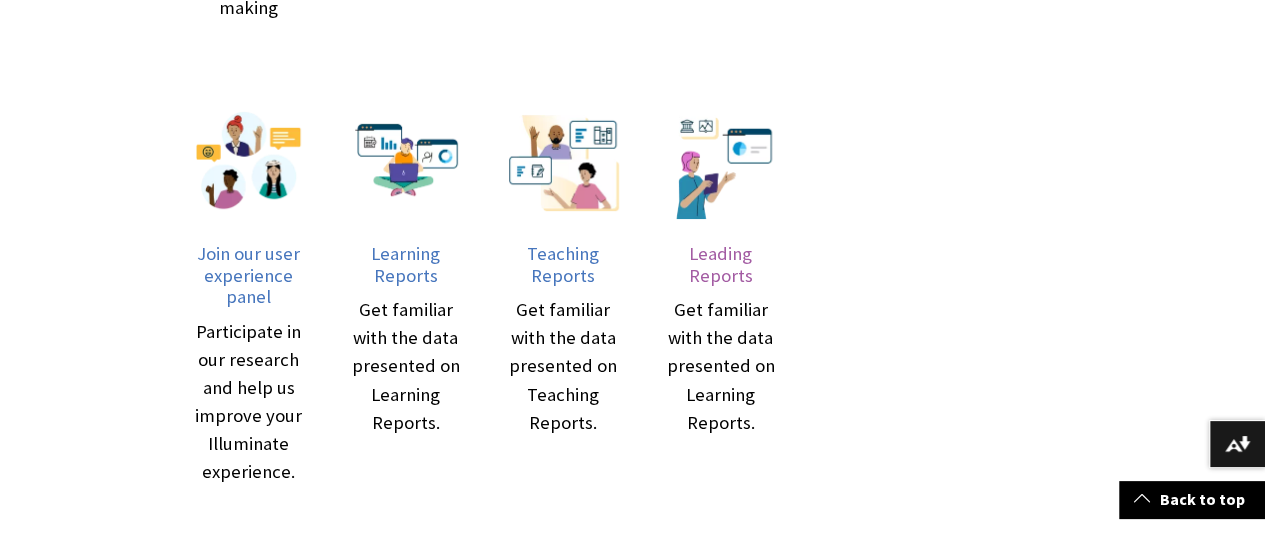 click on "Leading Reports" at bounding box center [720, 264] 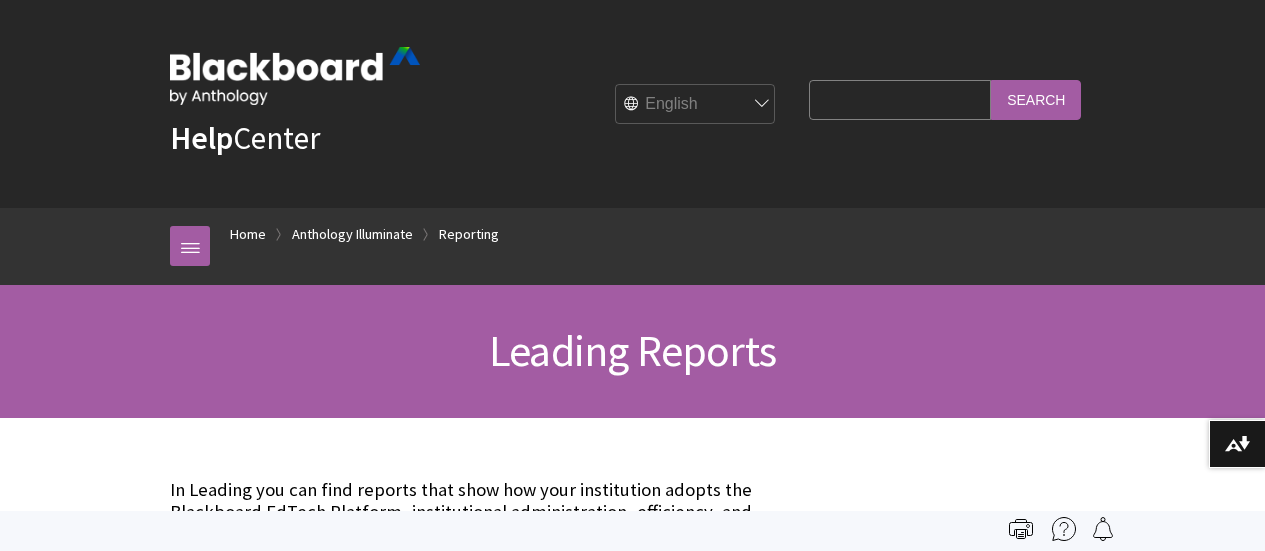 scroll, scrollTop: 0, scrollLeft: 0, axis: both 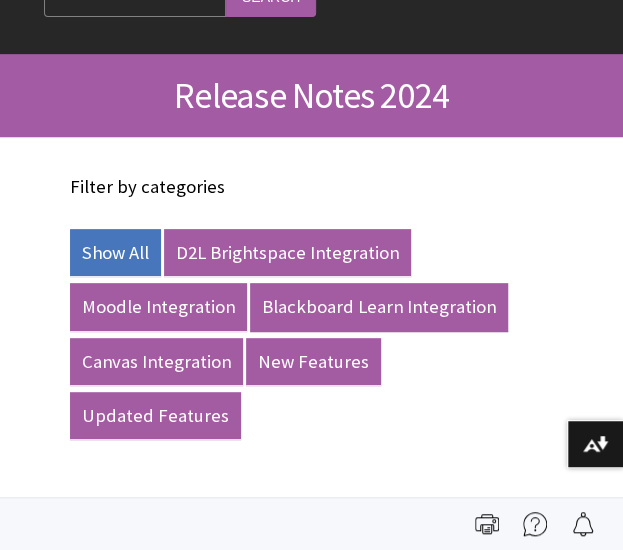 click on "Blackboard Learn Integration" at bounding box center [379, 307] 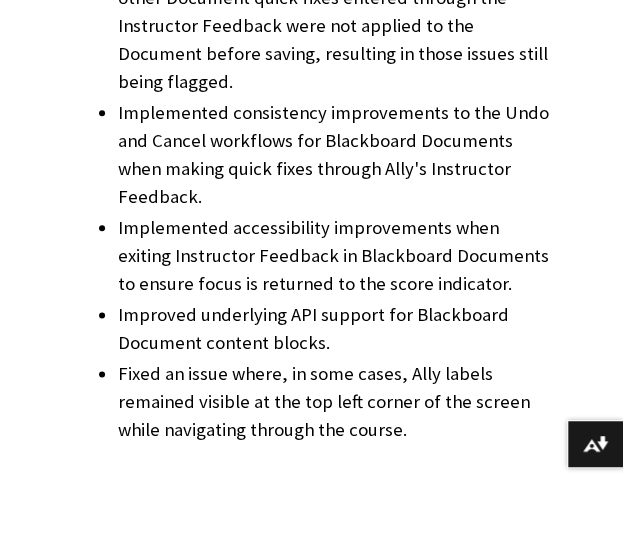scroll, scrollTop: 2627, scrollLeft: 0, axis: vertical 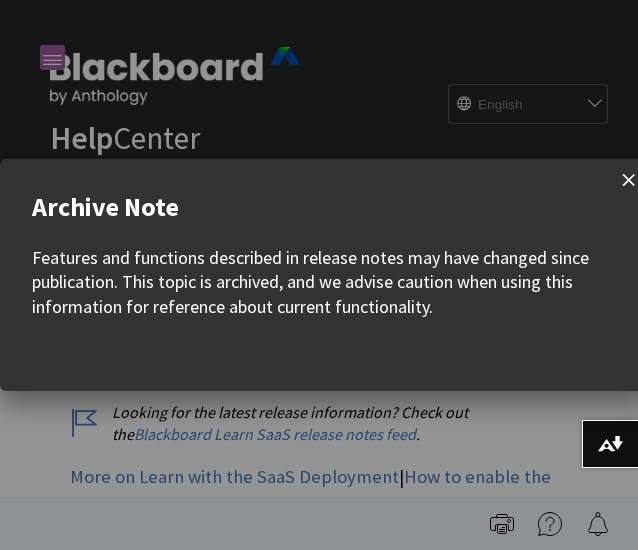 click at bounding box center (629, 180) 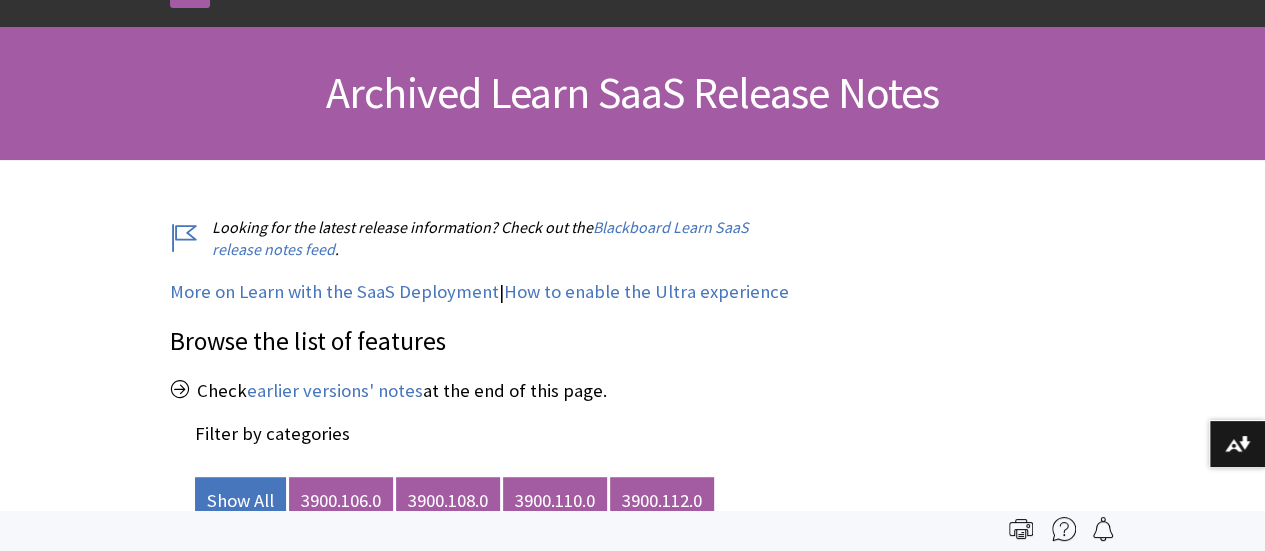 scroll, scrollTop: 336, scrollLeft: 0, axis: vertical 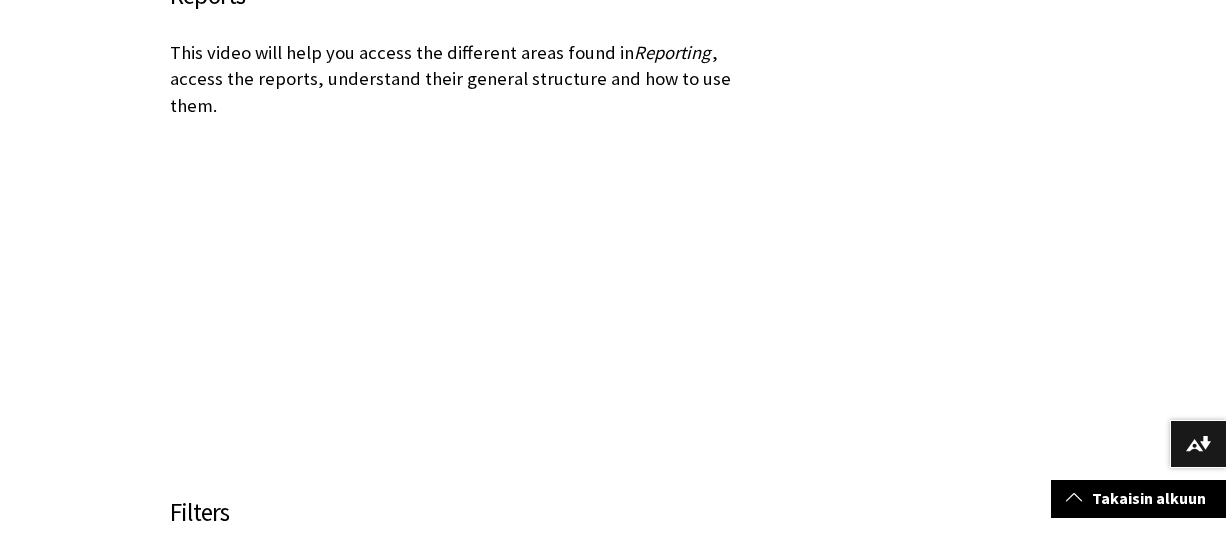 click on "Getting Started" at bounding box center (613, 624) 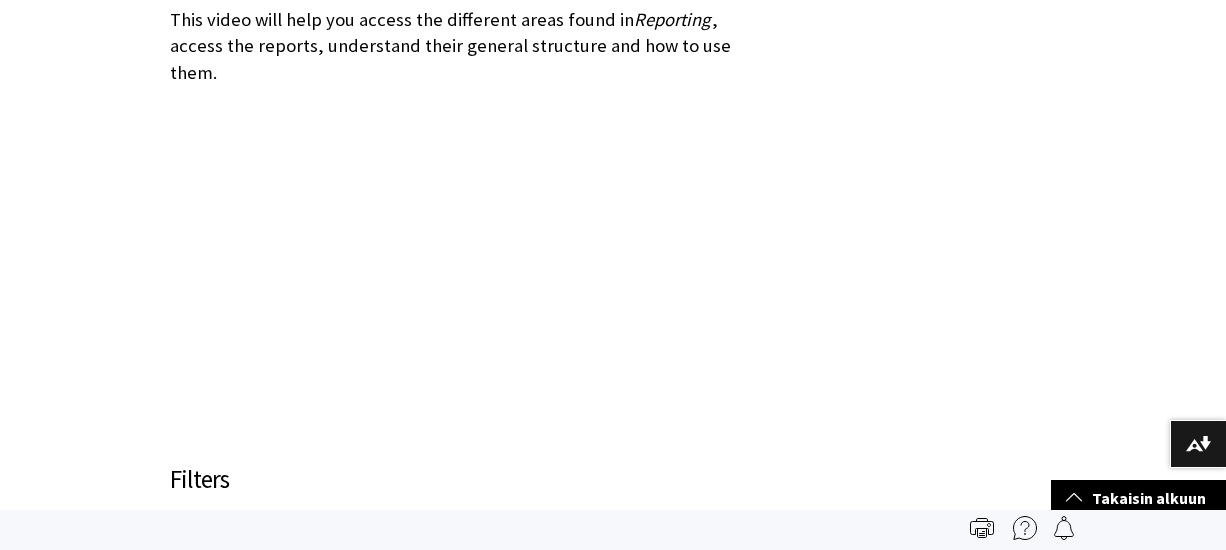 scroll, scrollTop: 1107, scrollLeft: 0, axis: vertical 